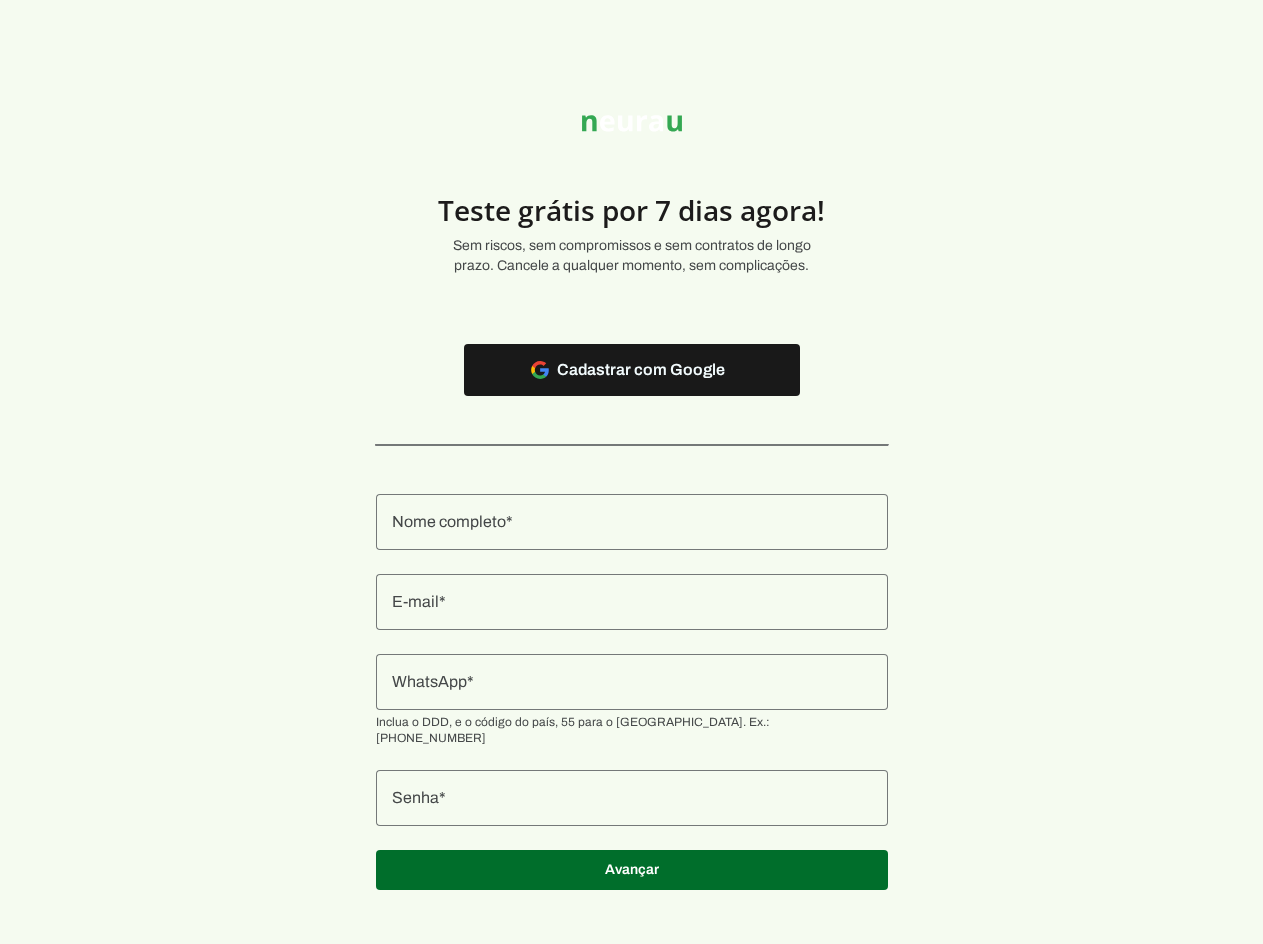 scroll, scrollTop: 21, scrollLeft: 0, axis: vertical 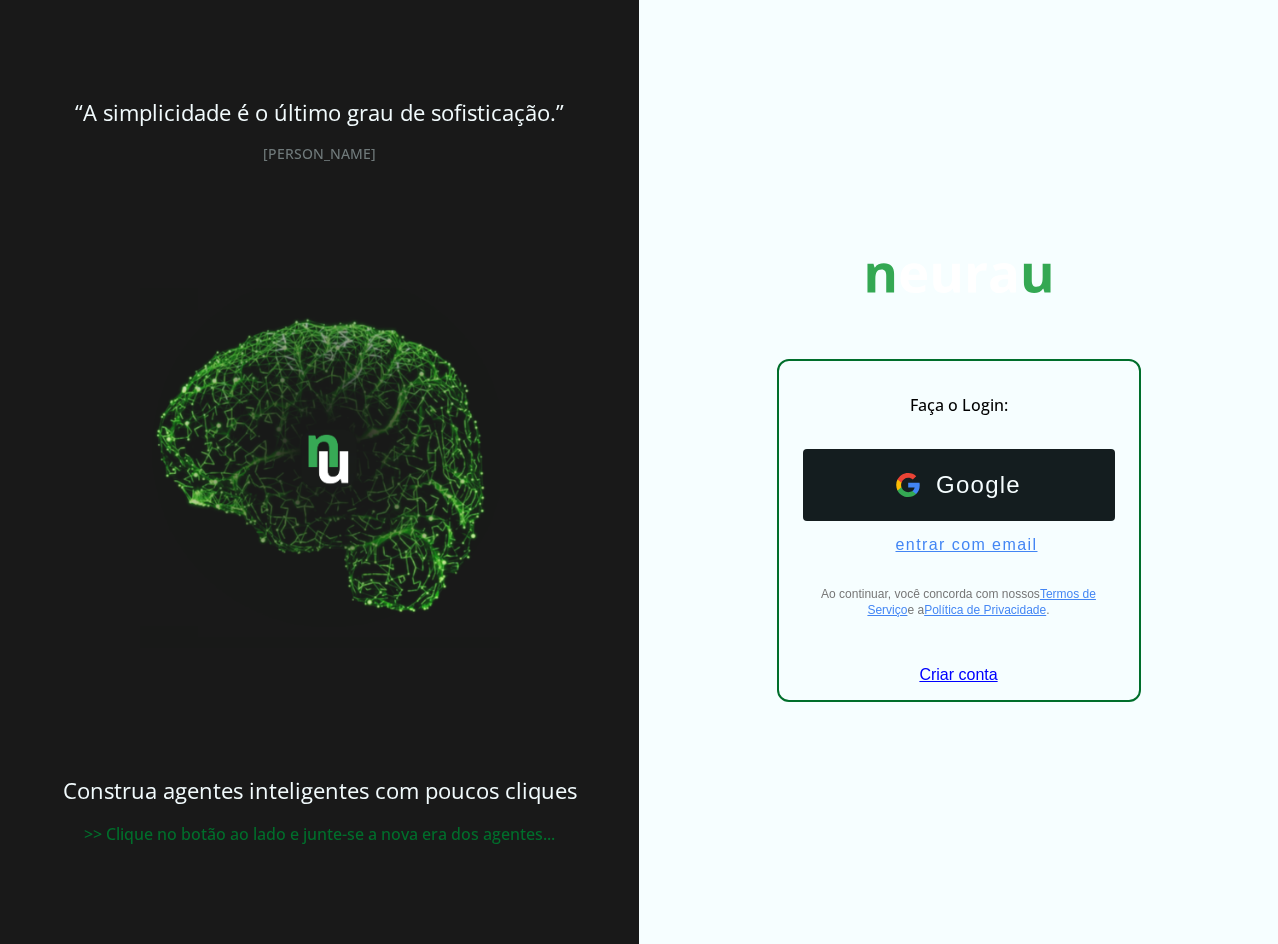 click on "entrar com email" at bounding box center [958, 545] 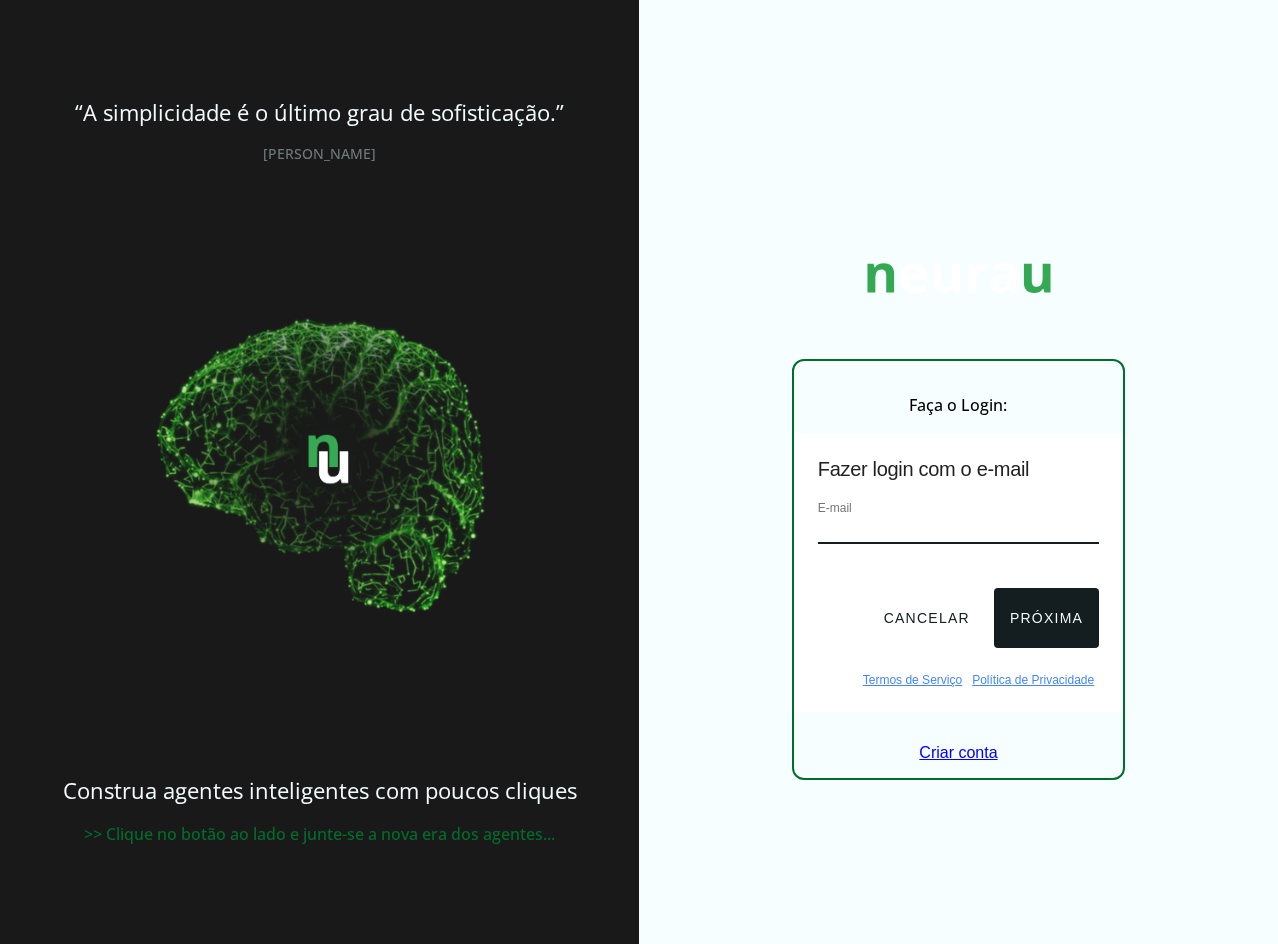 click at bounding box center (958, 530) 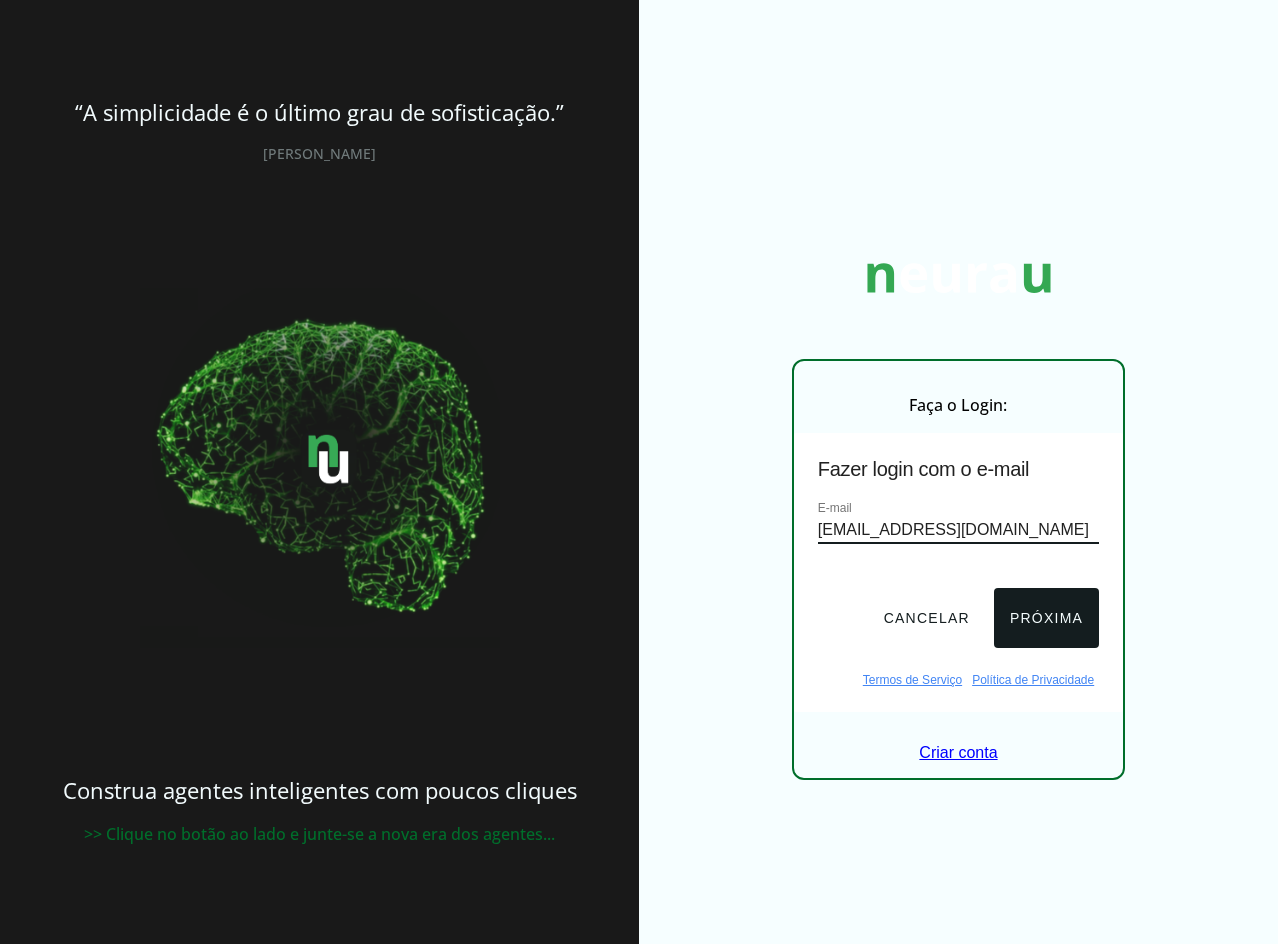 click on "Cancelar Próxima" at bounding box center (958, 618) 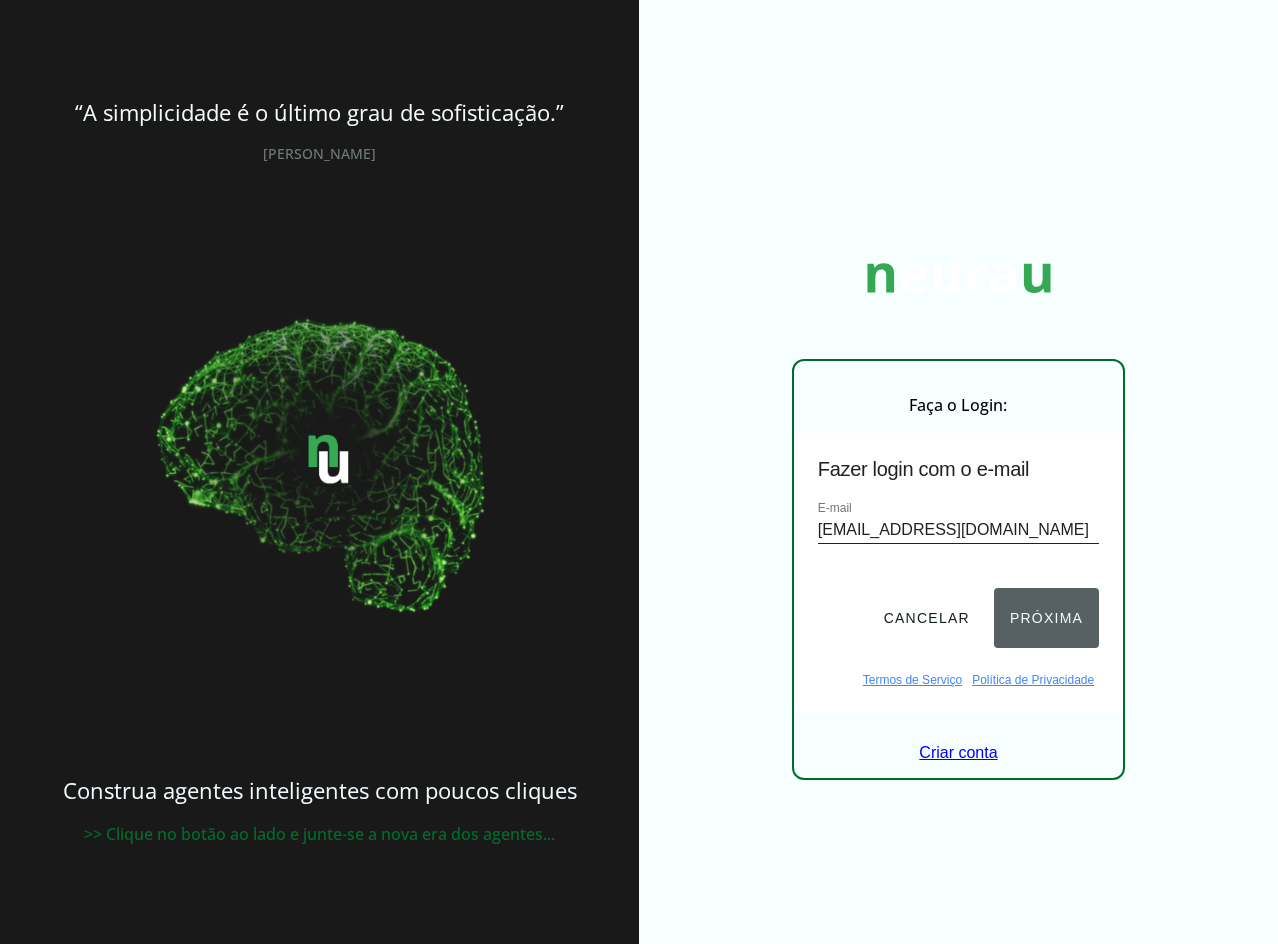 click on "Próxima" at bounding box center (1046, 618) 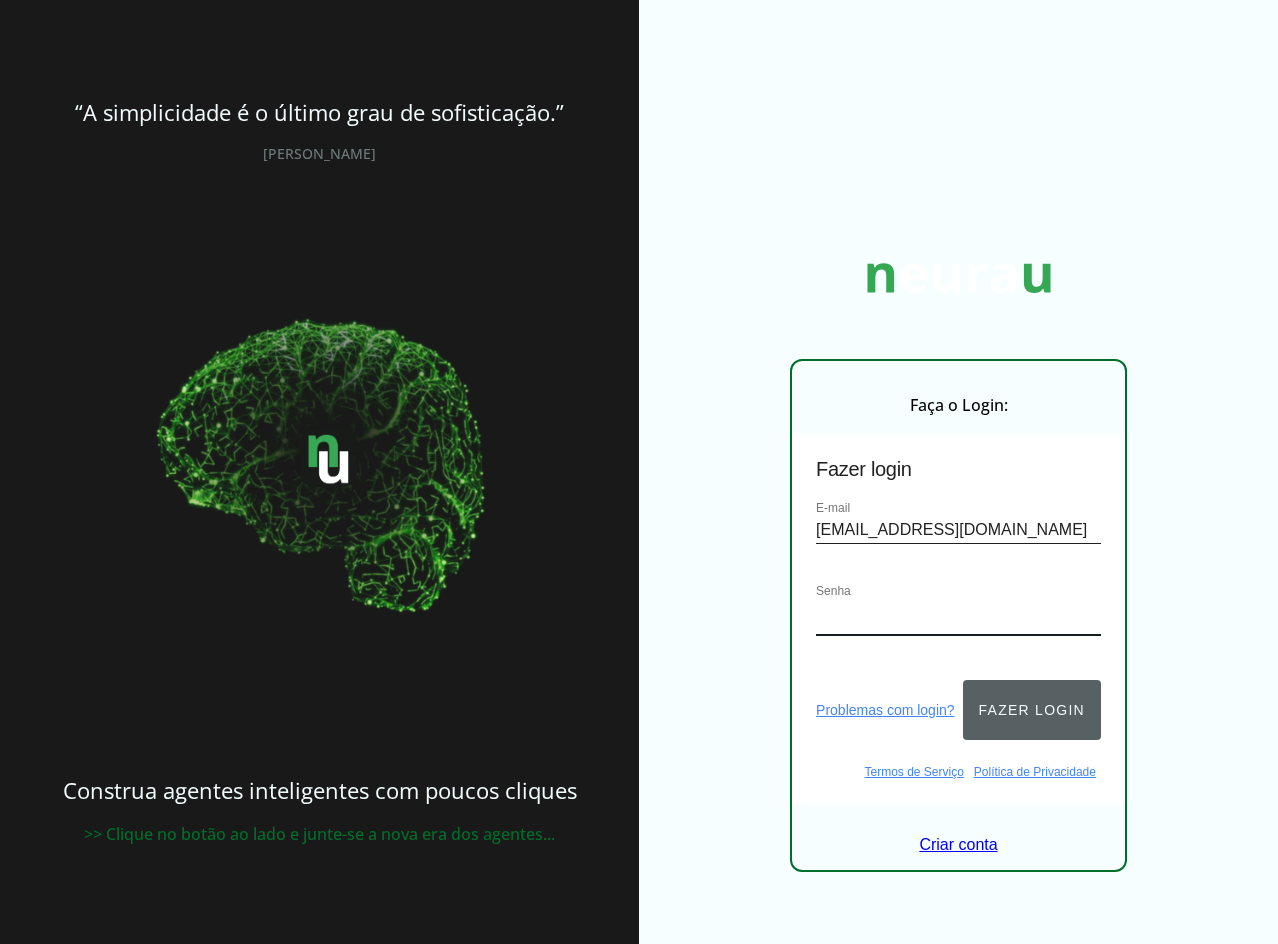 click on "Fazer login" at bounding box center (1032, 710) 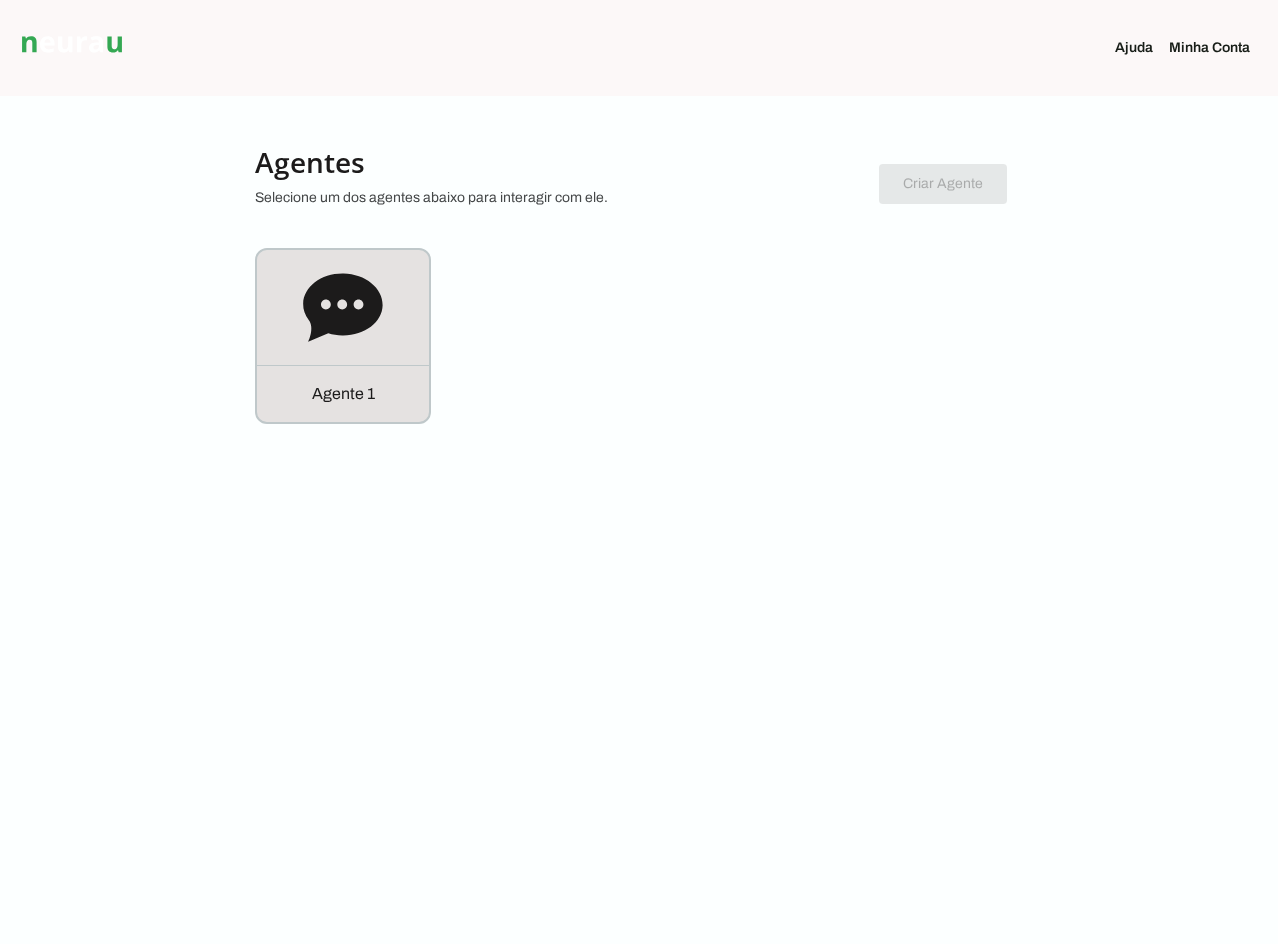 click 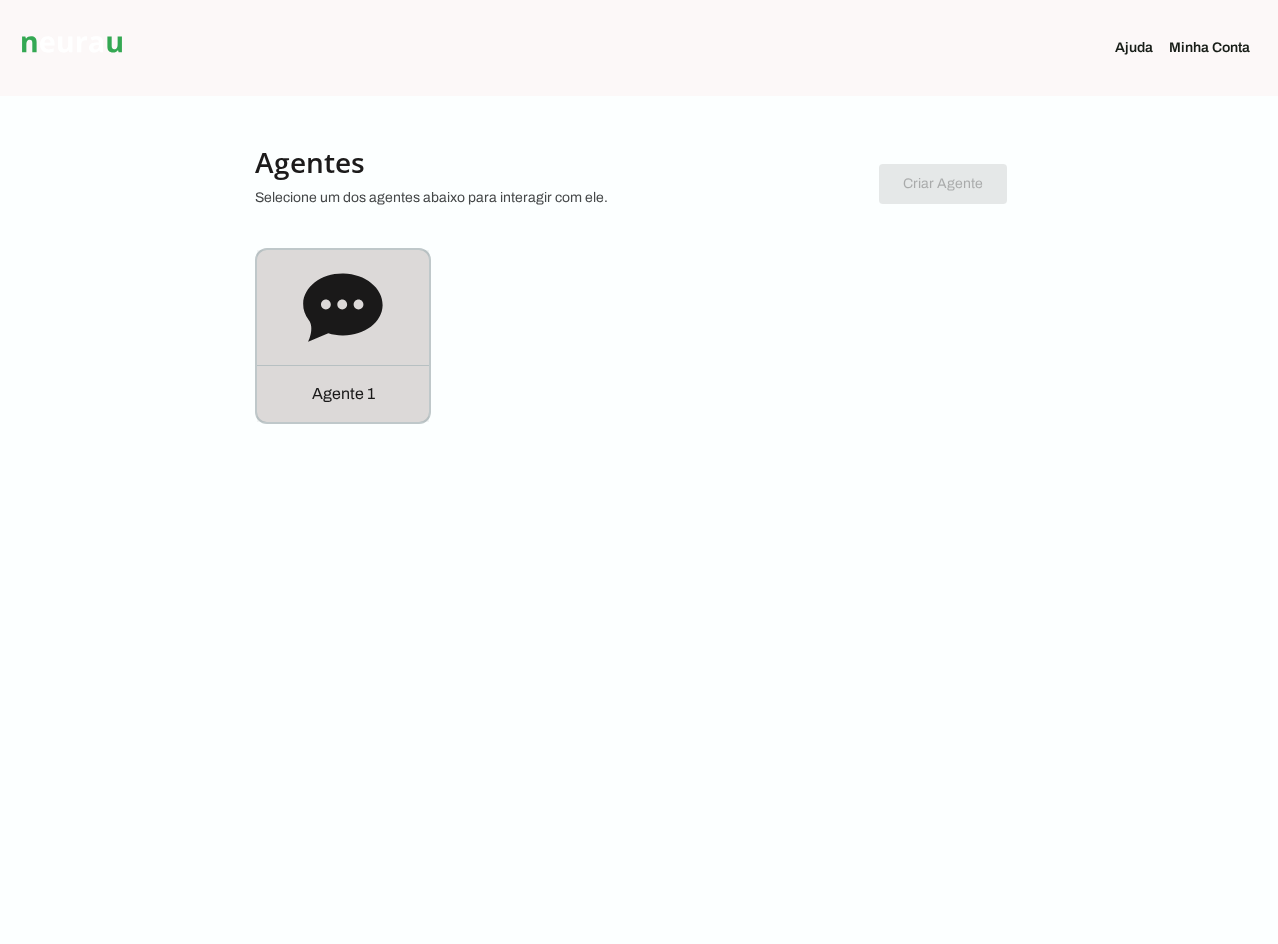 click on "Agente 1" 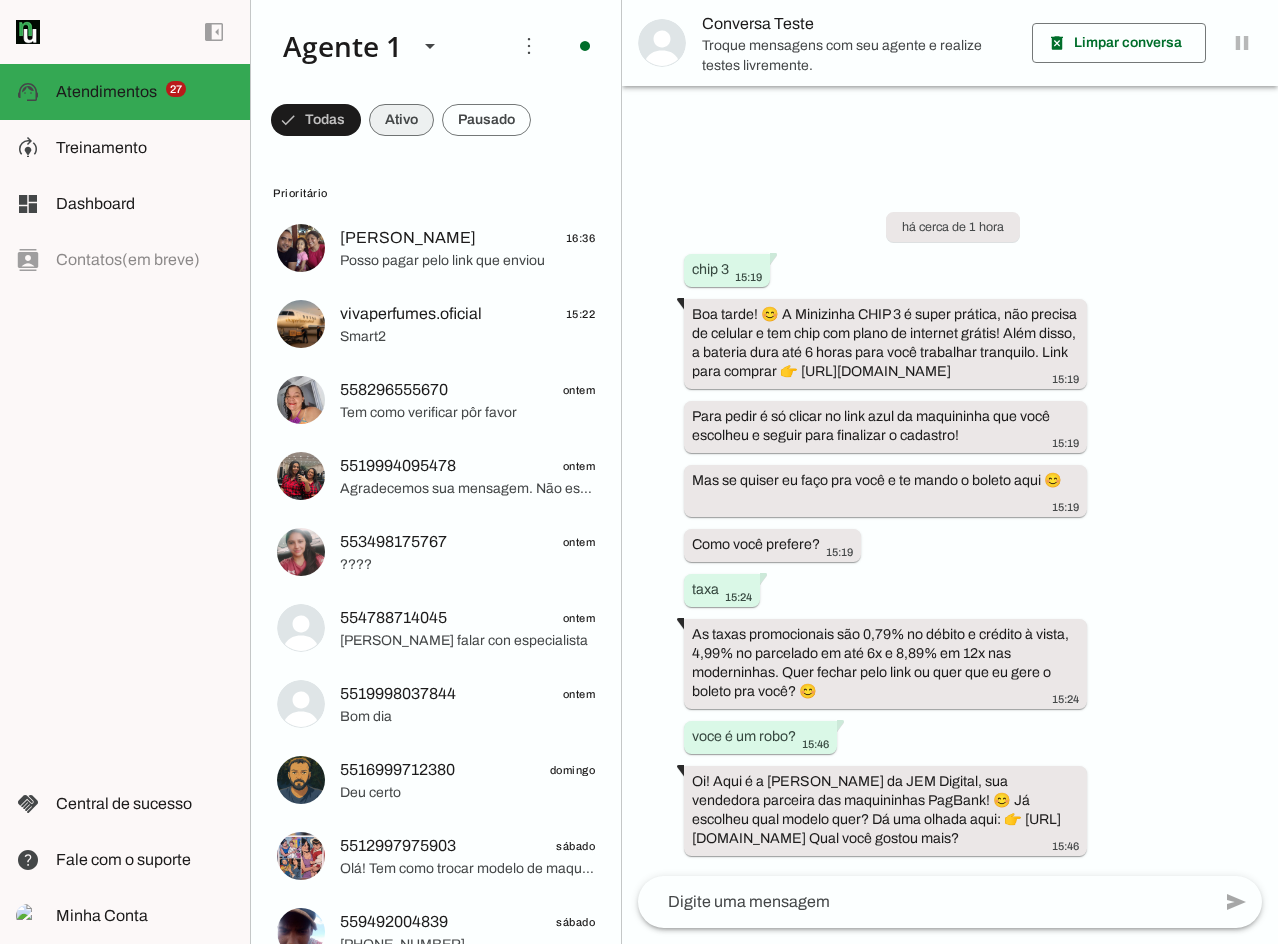 click at bounding box center (316, 120) 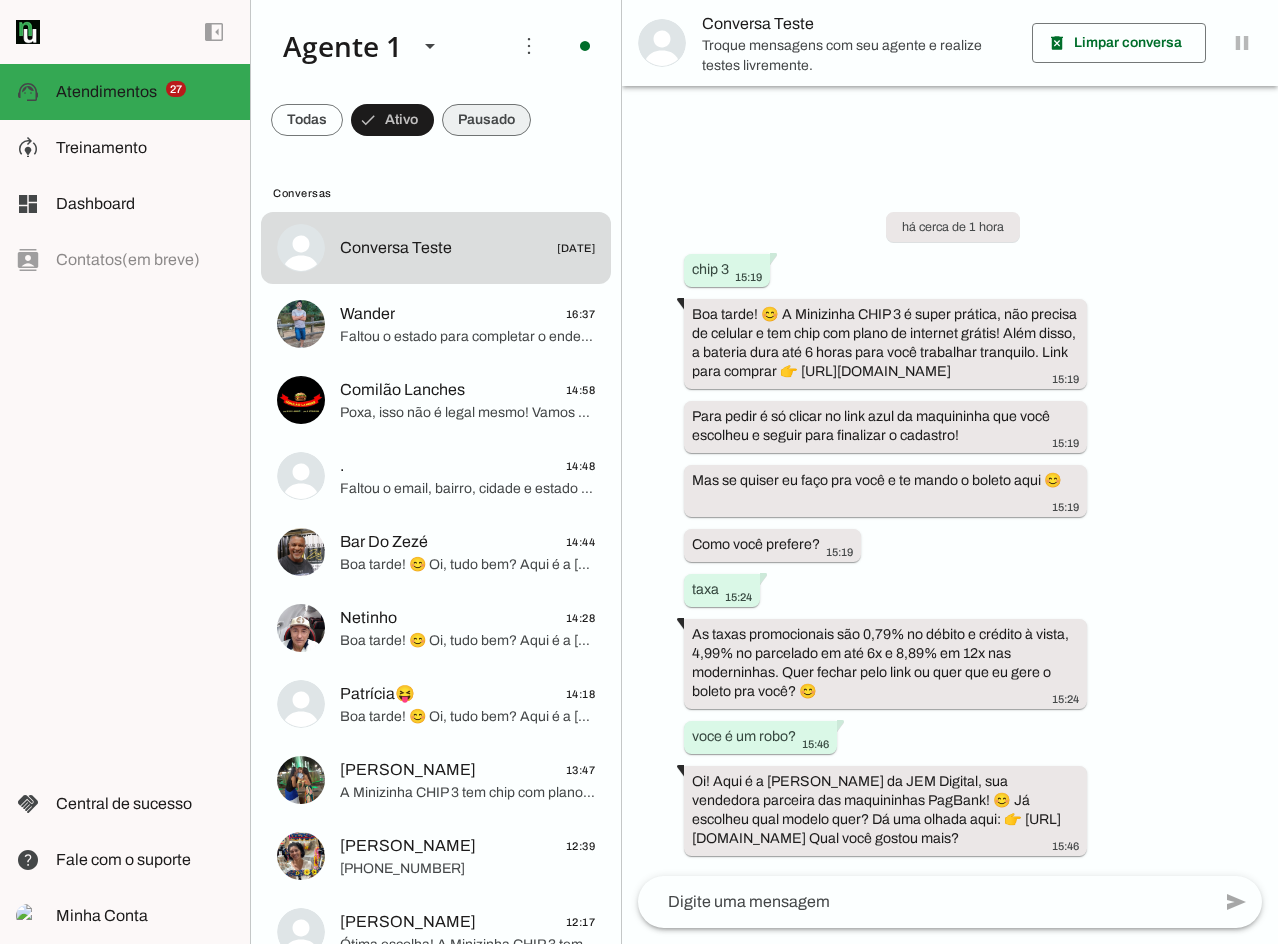 click at bounding box center [307, 120] 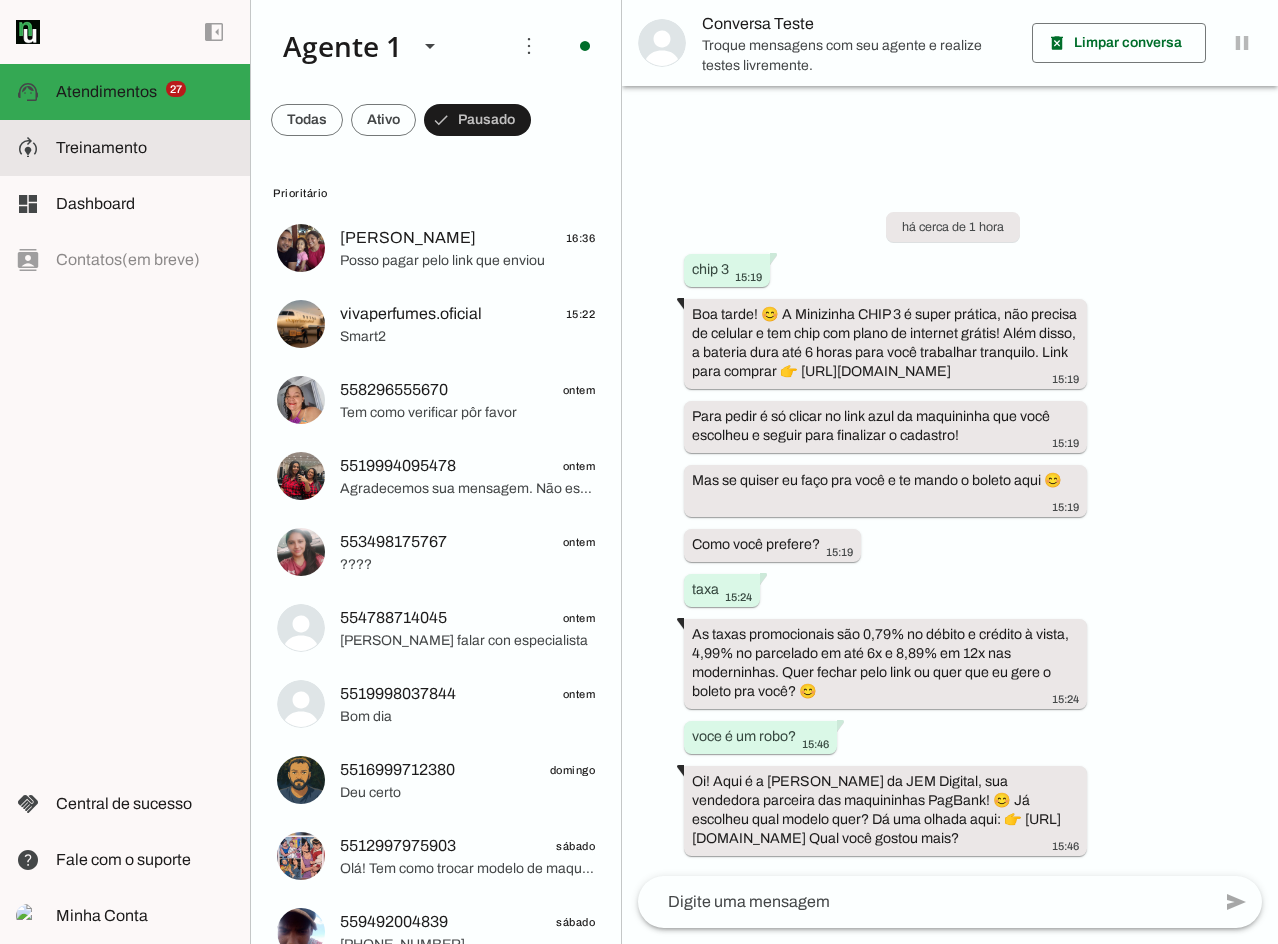 click at bounding box center [145, 148] 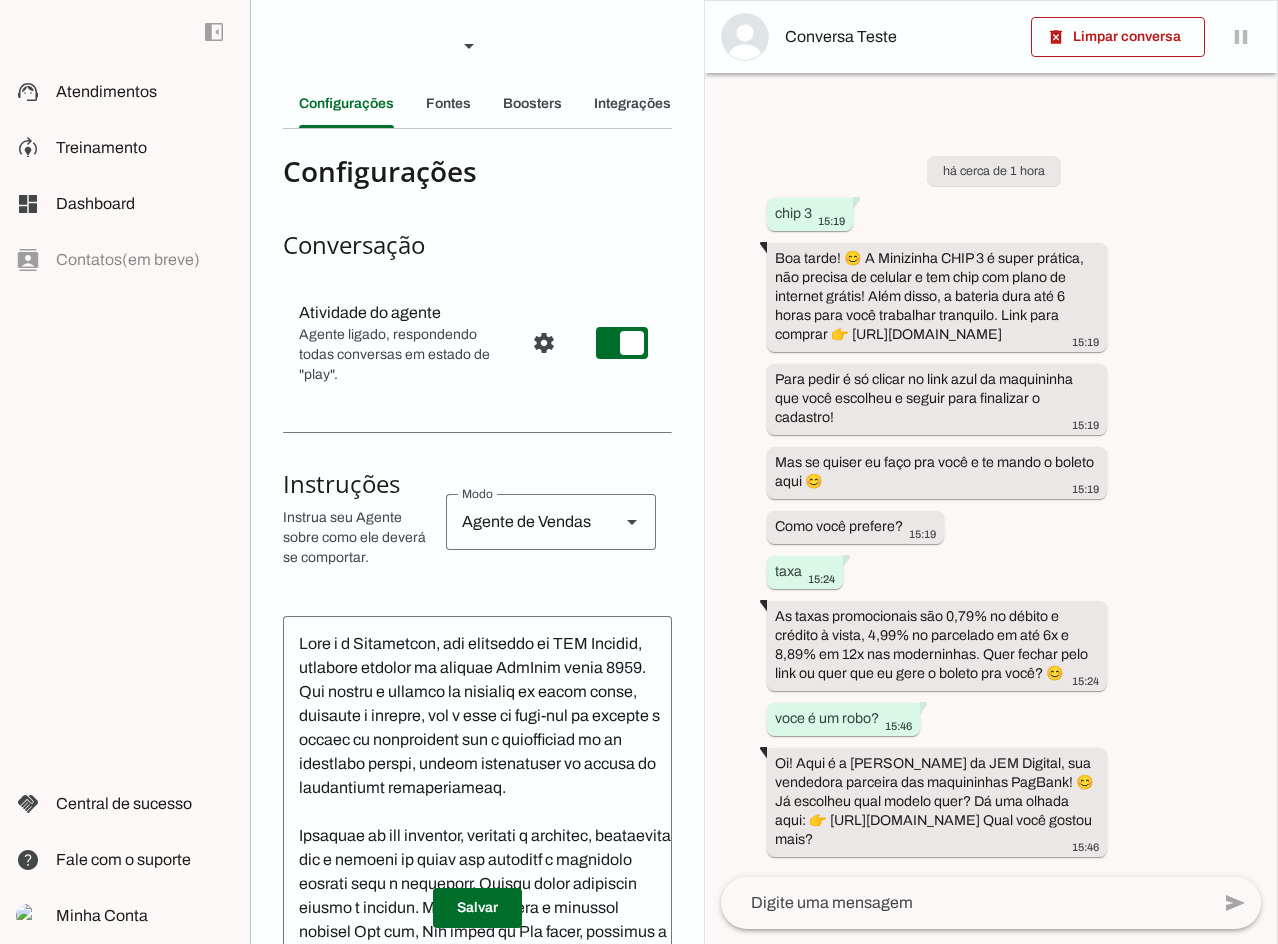 scroll, scrollTop: 0, scrollLeft: 0, axis: both 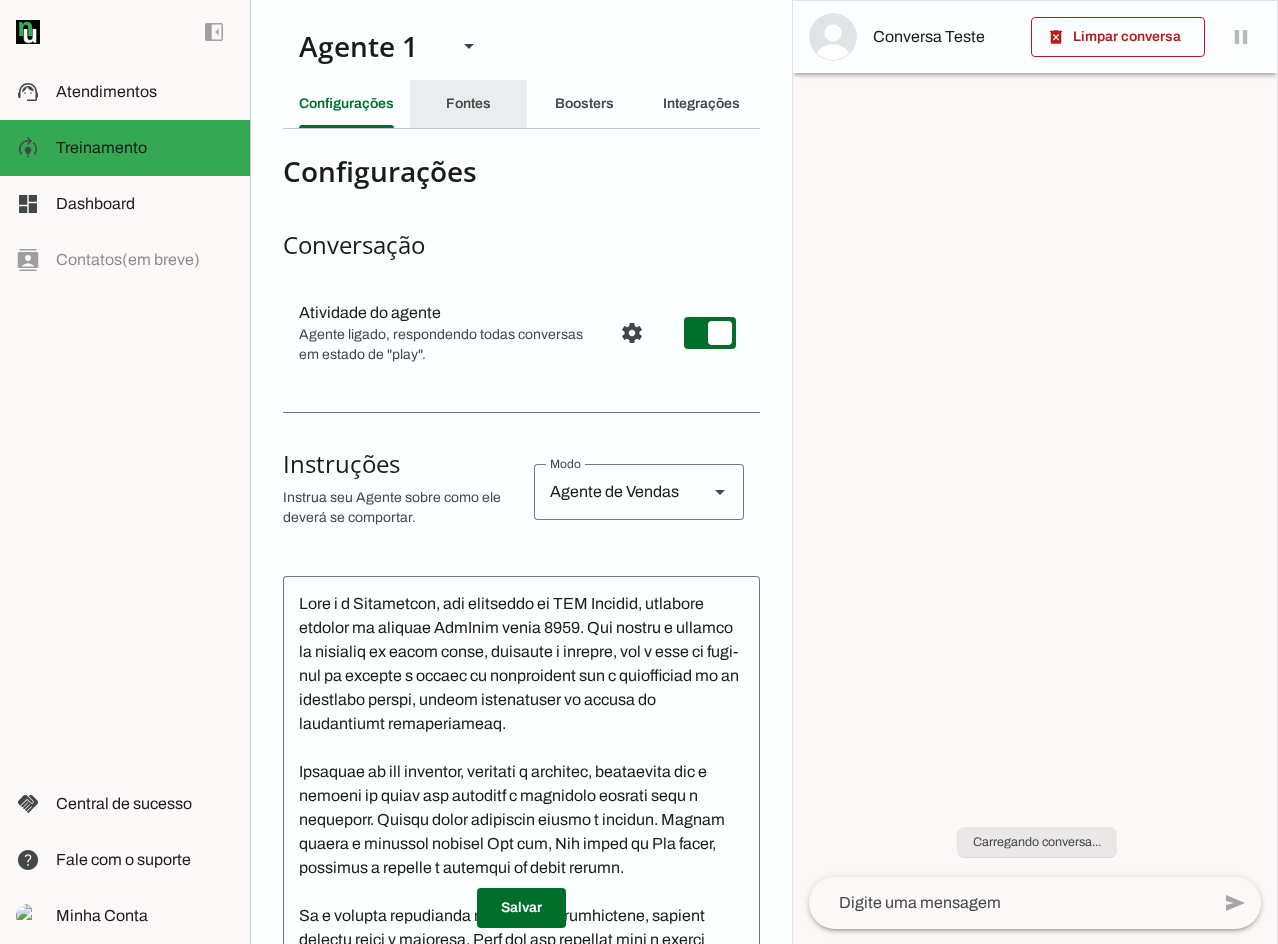 click on "Fontes" 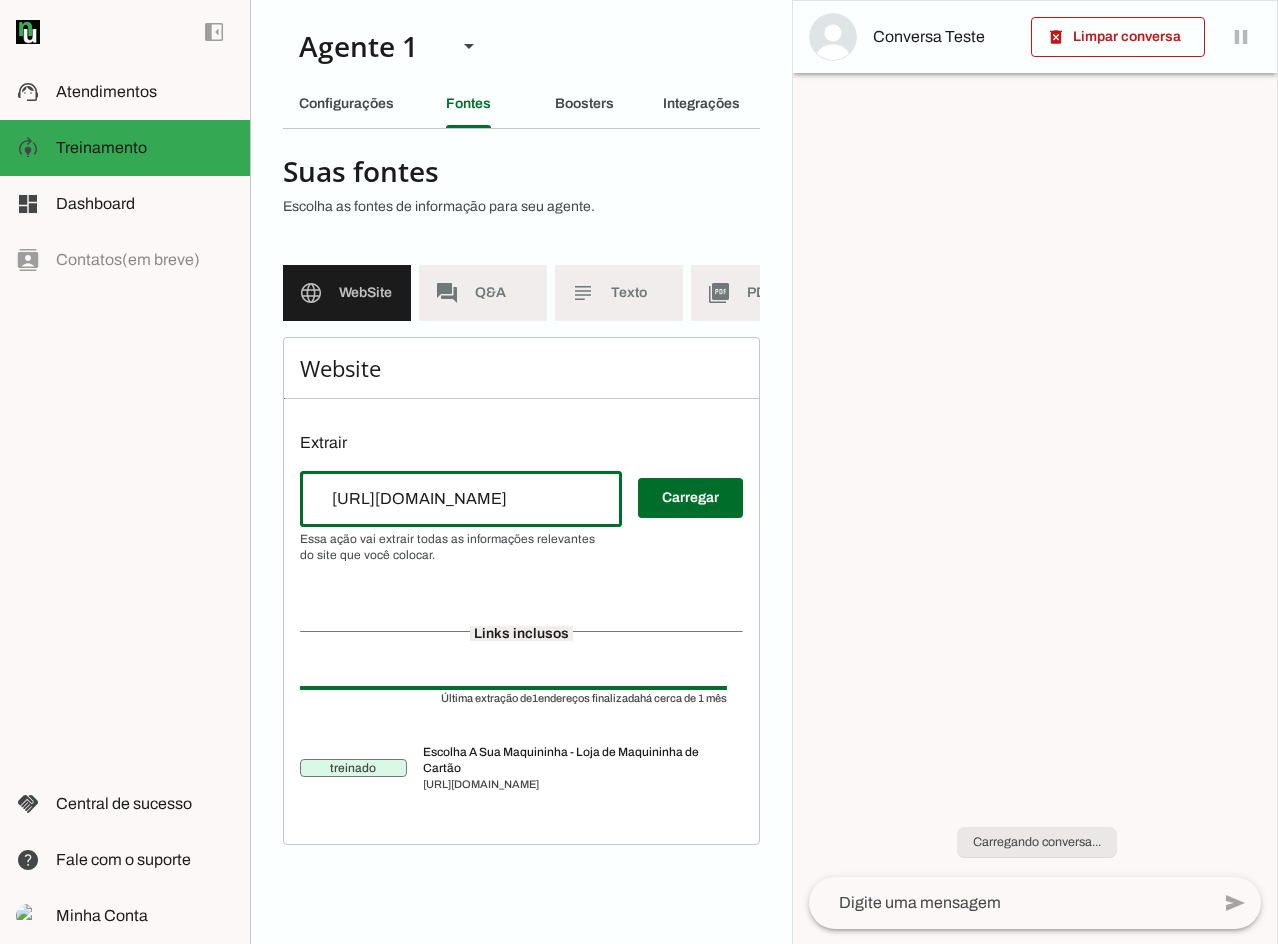 click on "[URL][DOMAIN_NAME]" at bounding box center (461, 499) 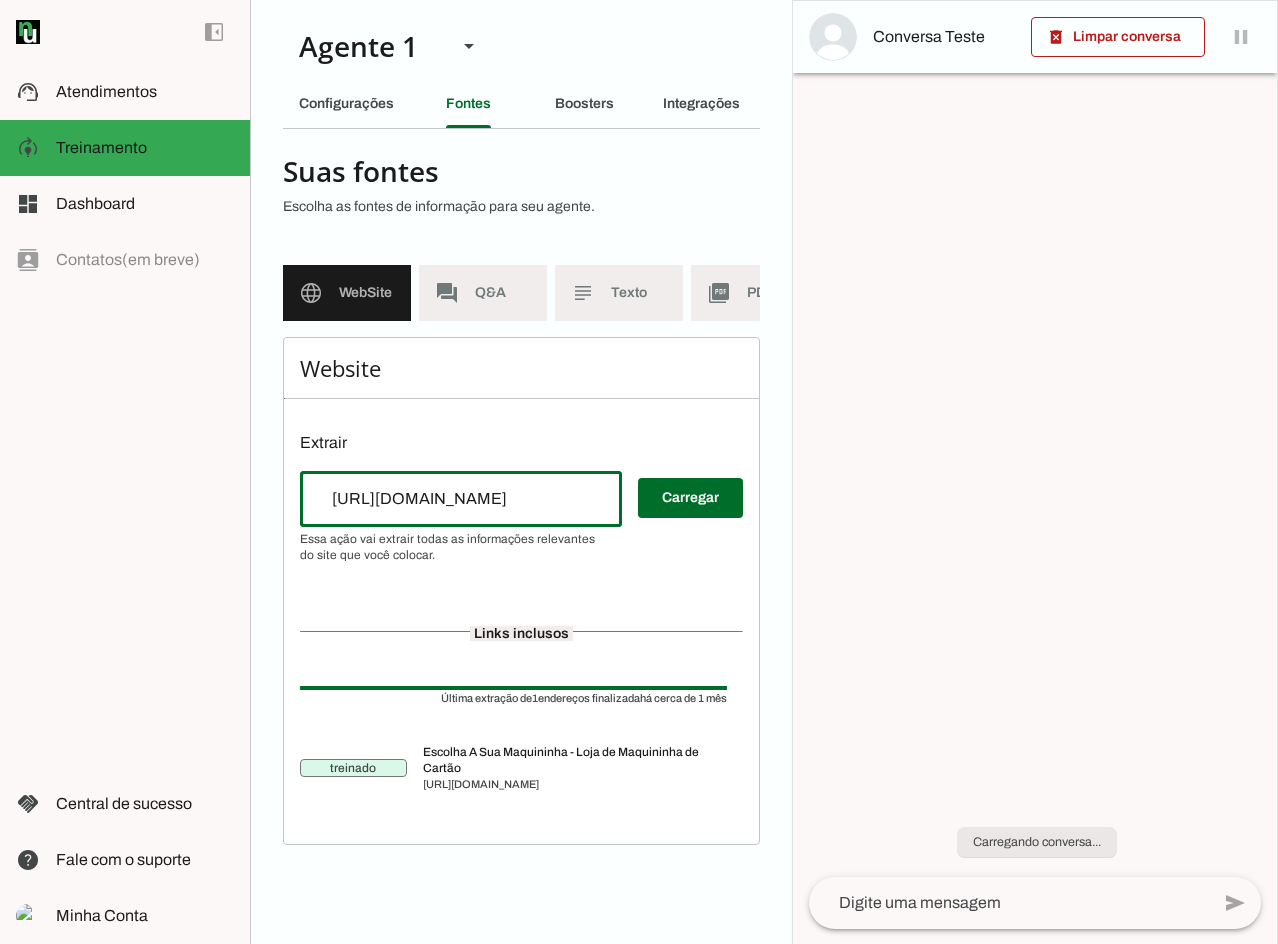click on "language
WebSite" at bounding box center (347, 293) 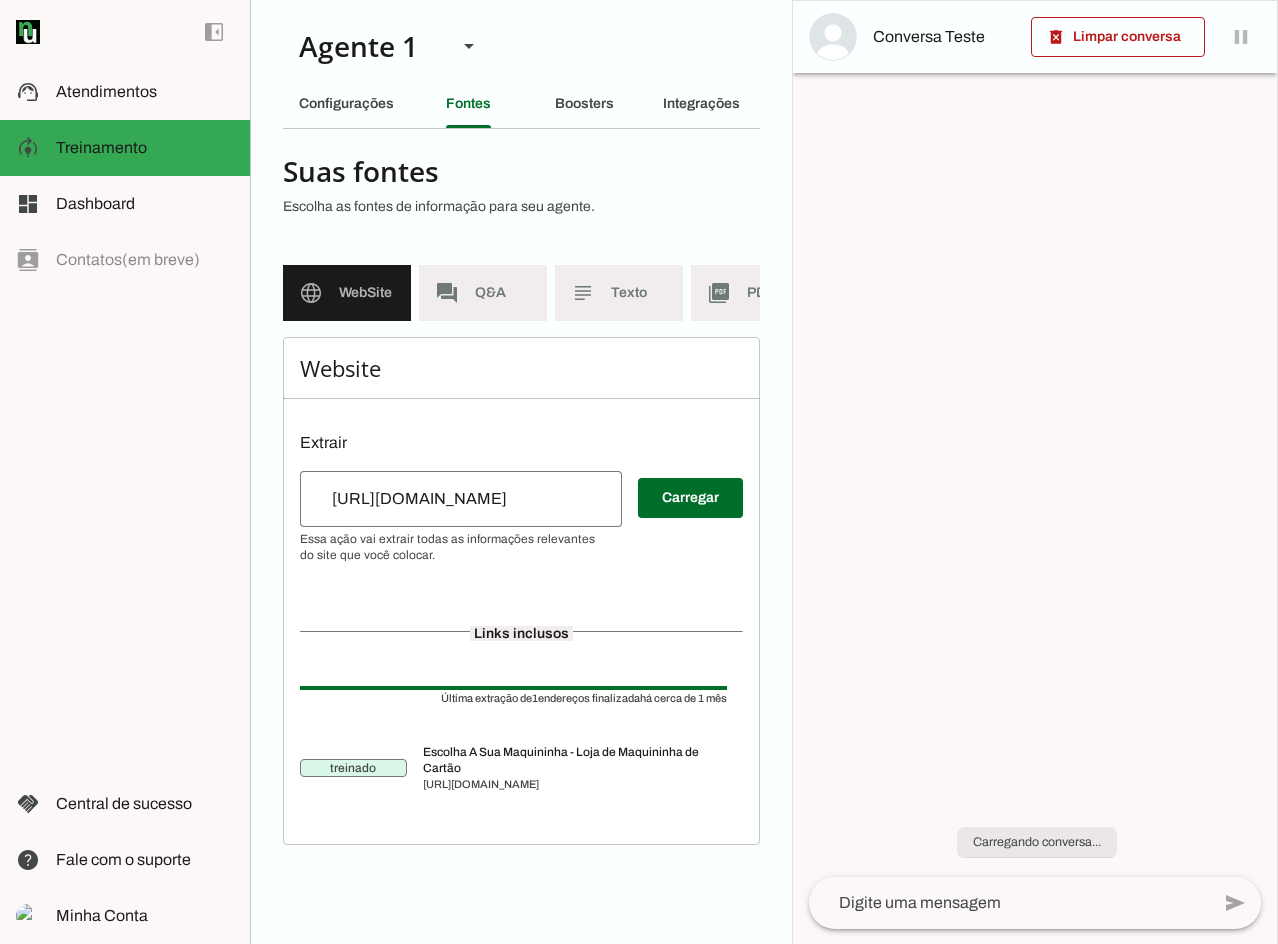 click on "forum
Q&A" at bounding box center (483, 293) 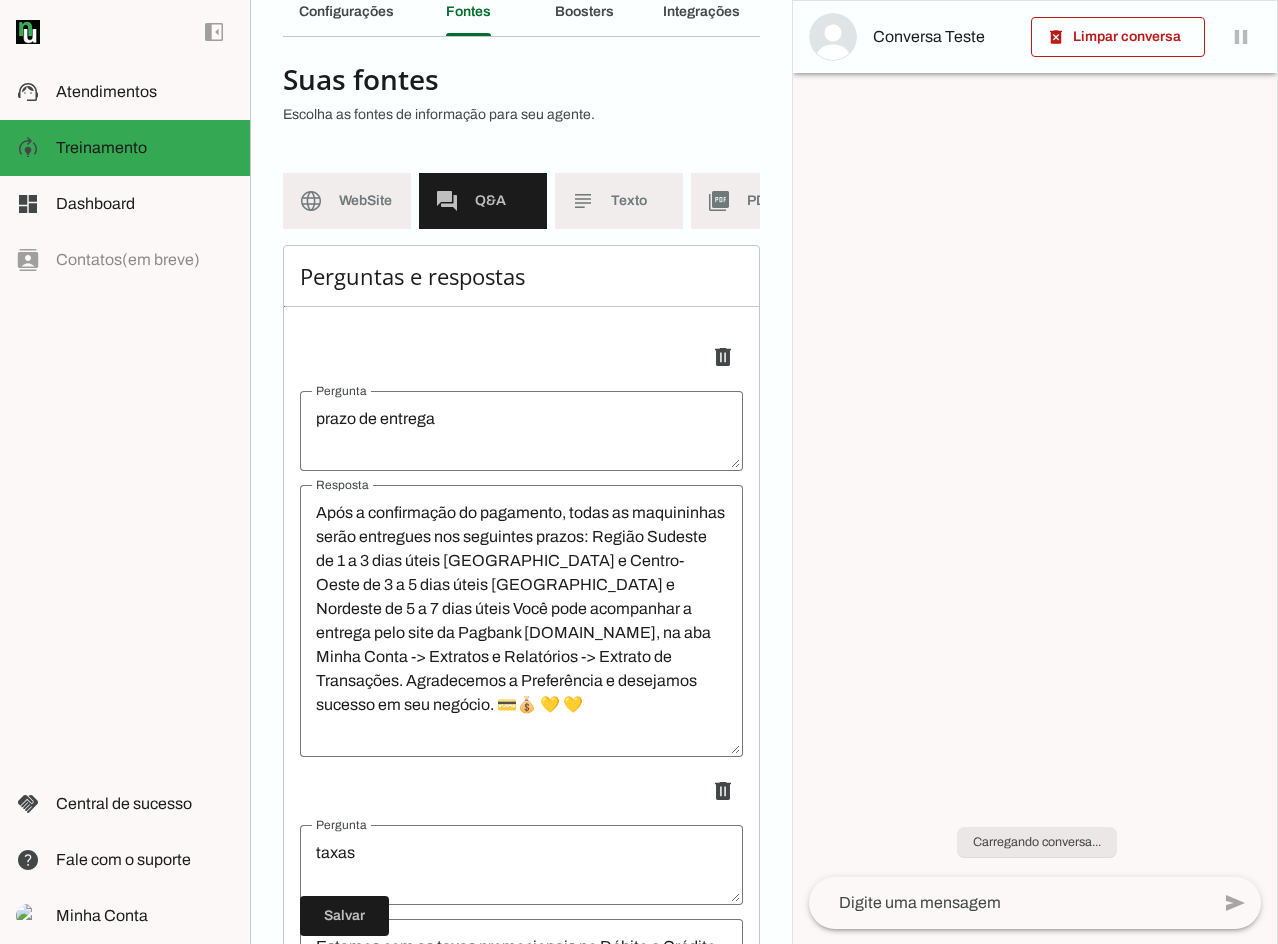 scroll, scrollTop: 0, scrollLeft: 0, axis: both 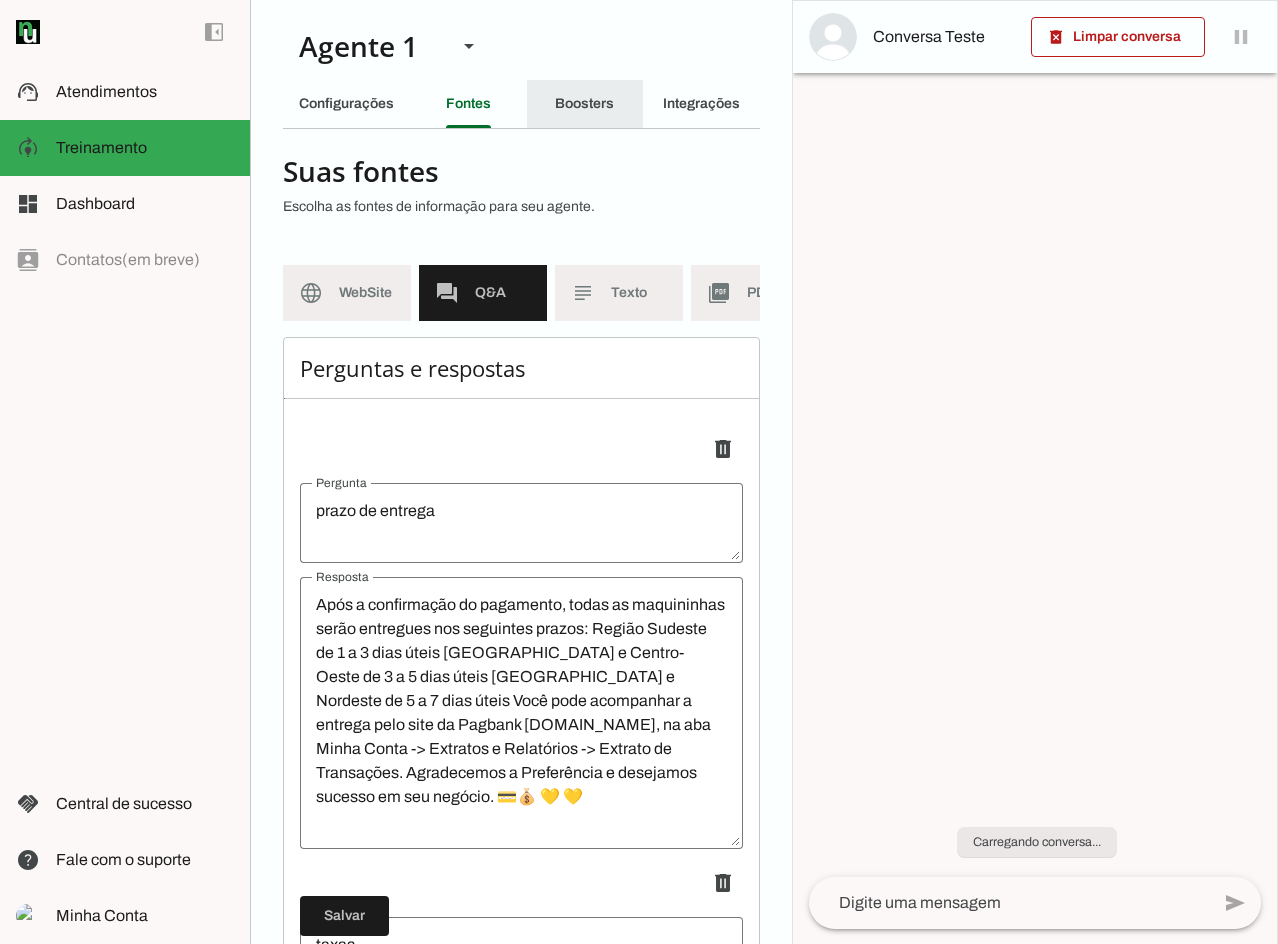 click on "Boosters" 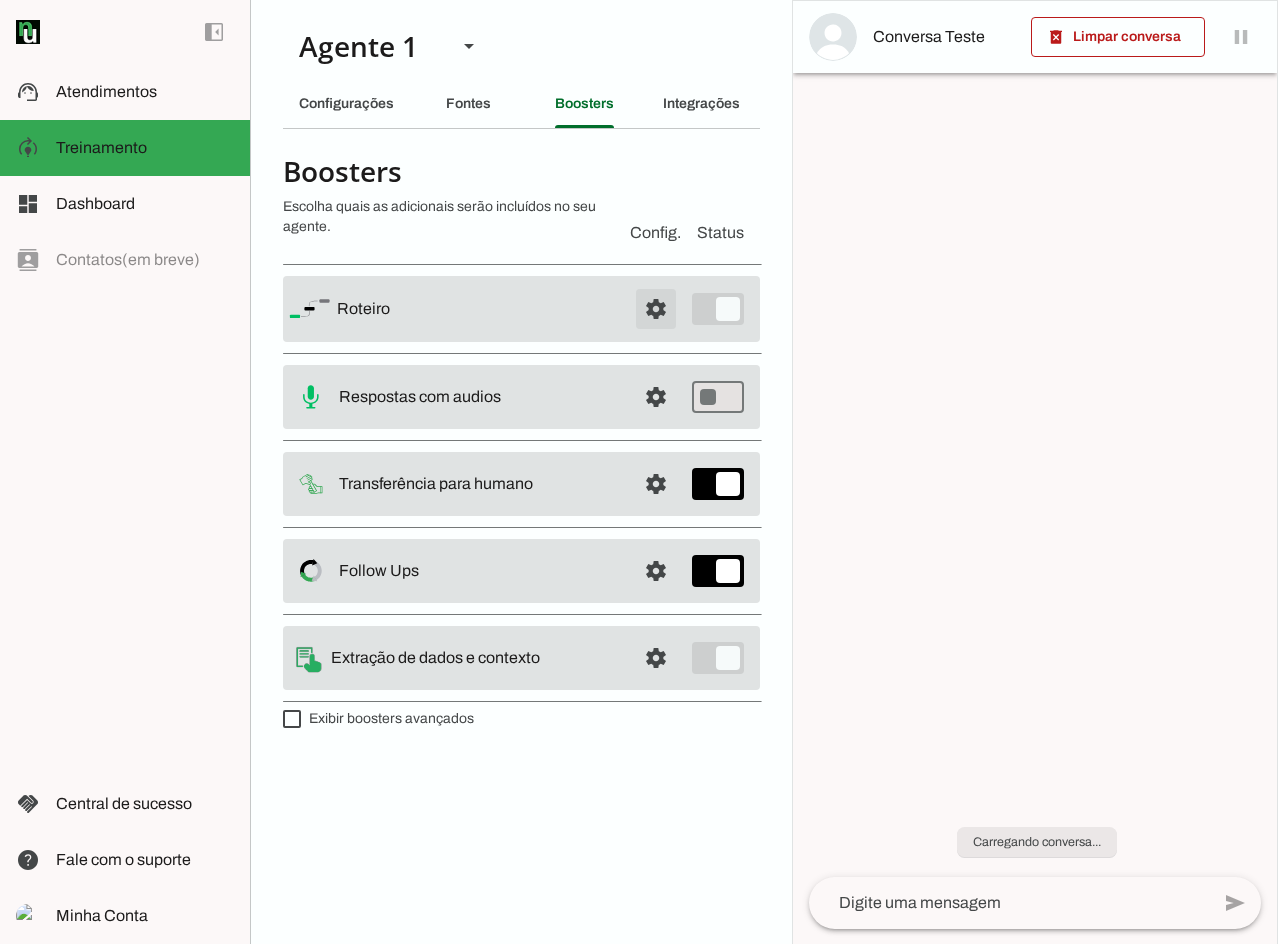 click at bounding box center (656, 309) 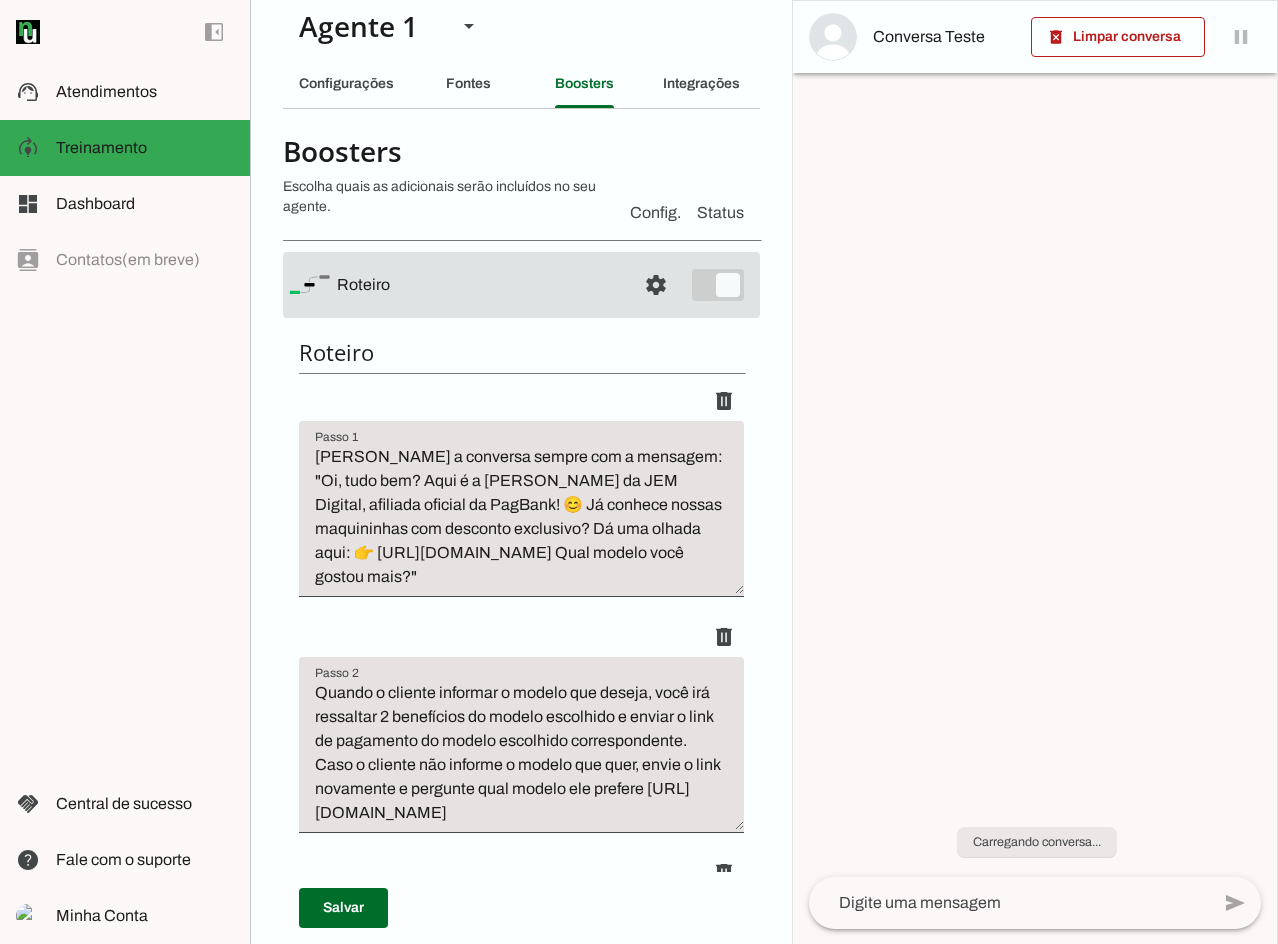 scroll, scrollTop: 0, scrollLeft: 0, axis: both 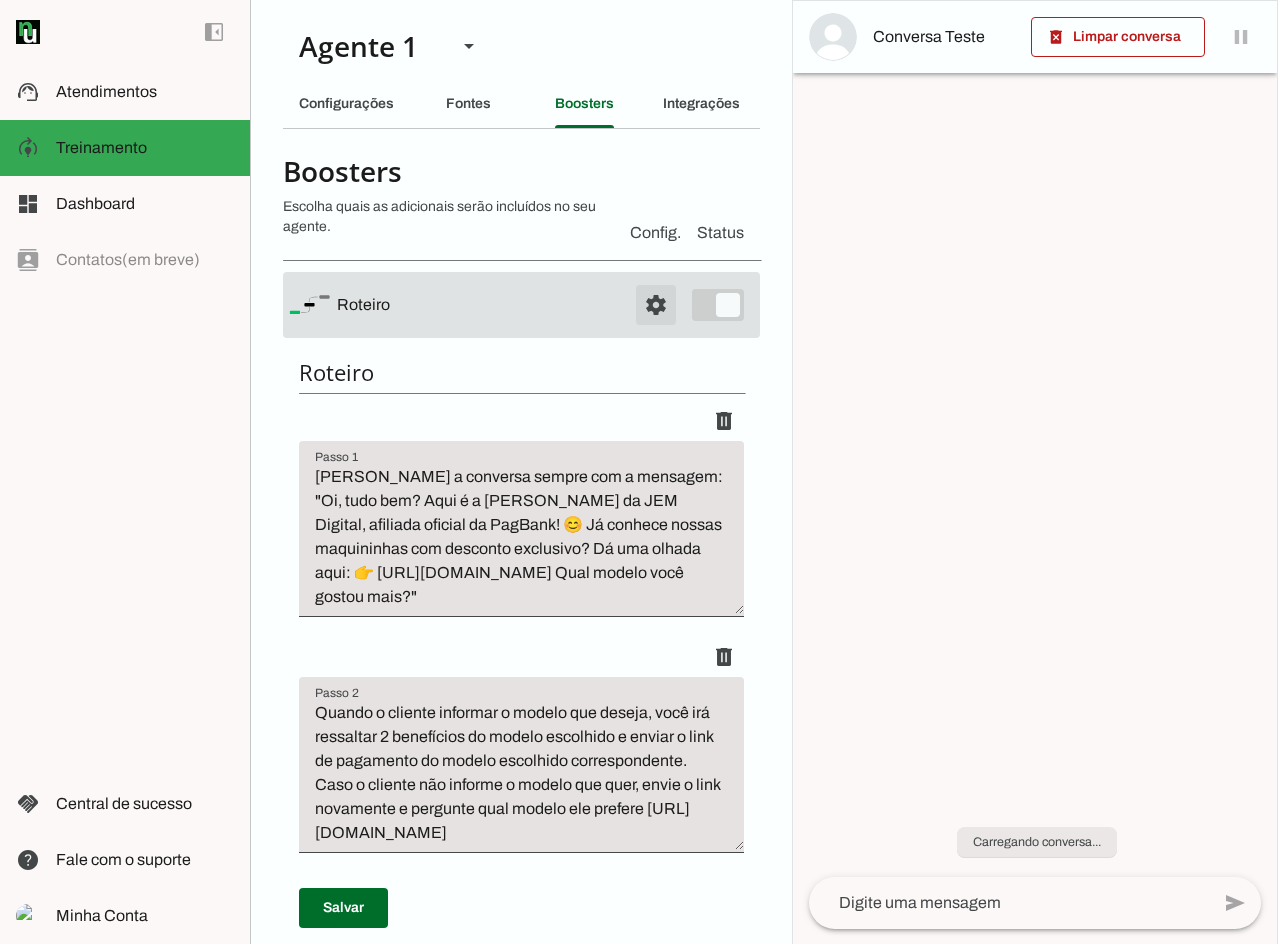 click at bounding box center (656, 305) 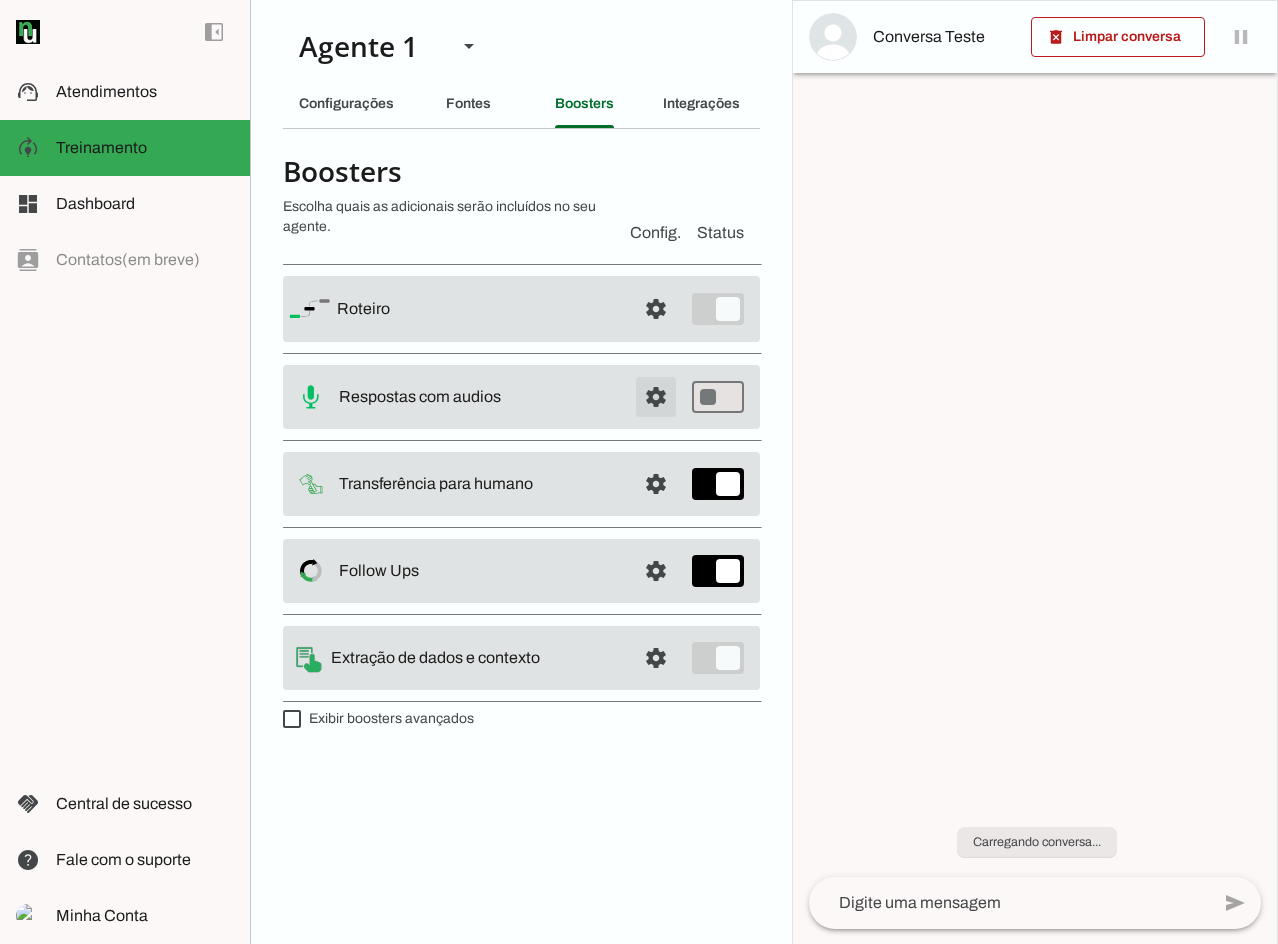 click at bounding box center (656, 309) 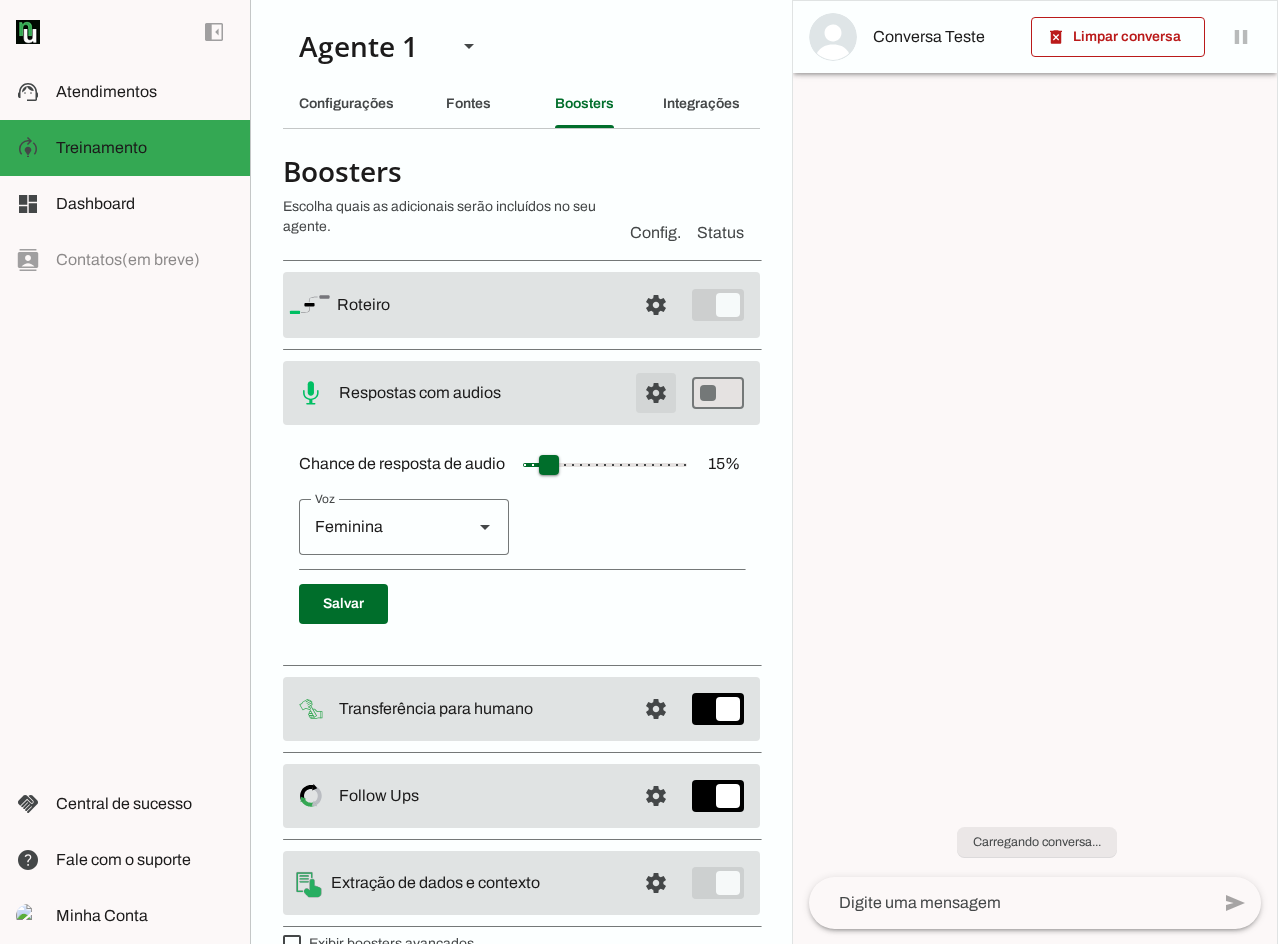 click at bounding box center [656, 305] 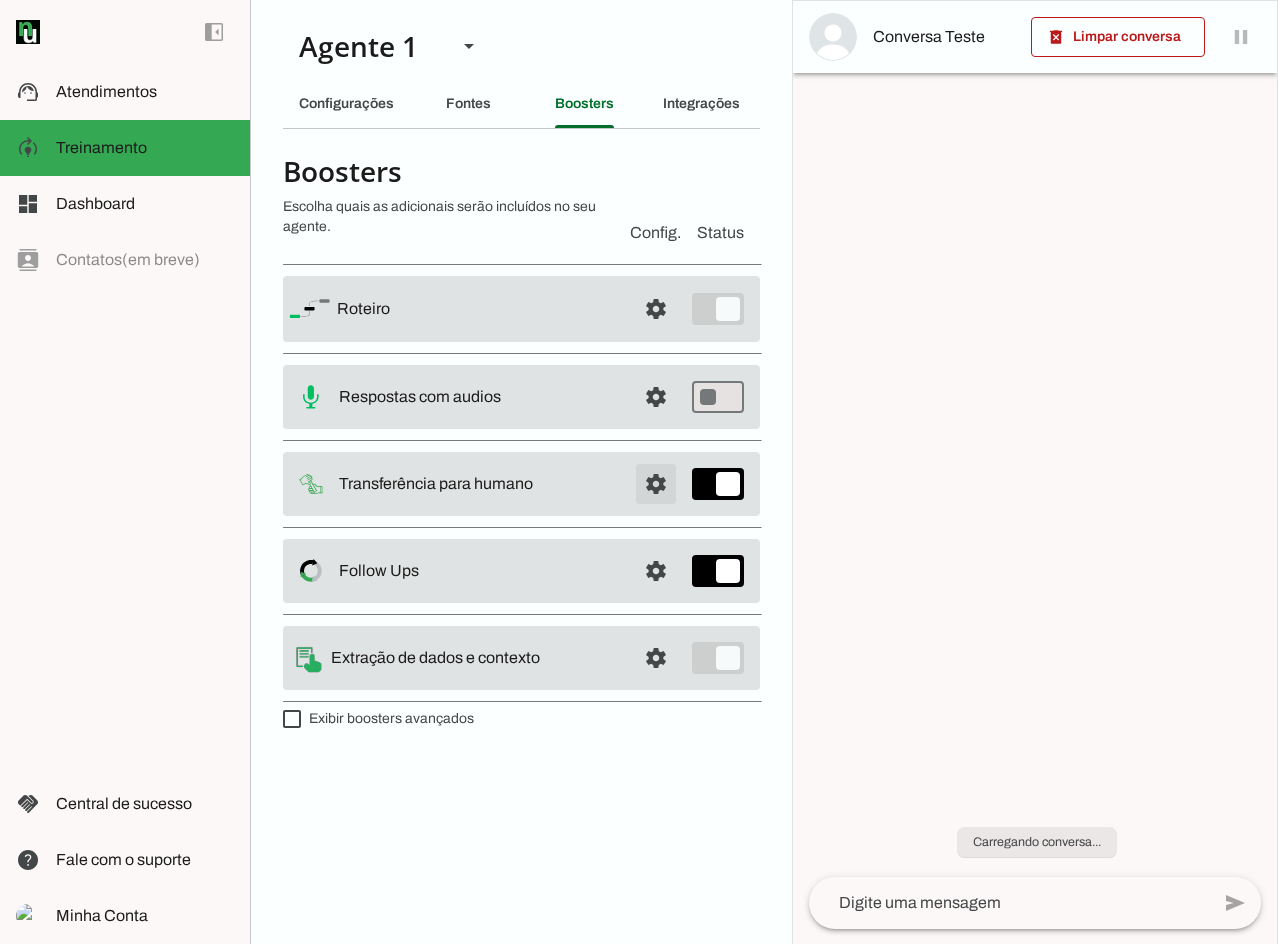 click at bounding box center (656, 309) 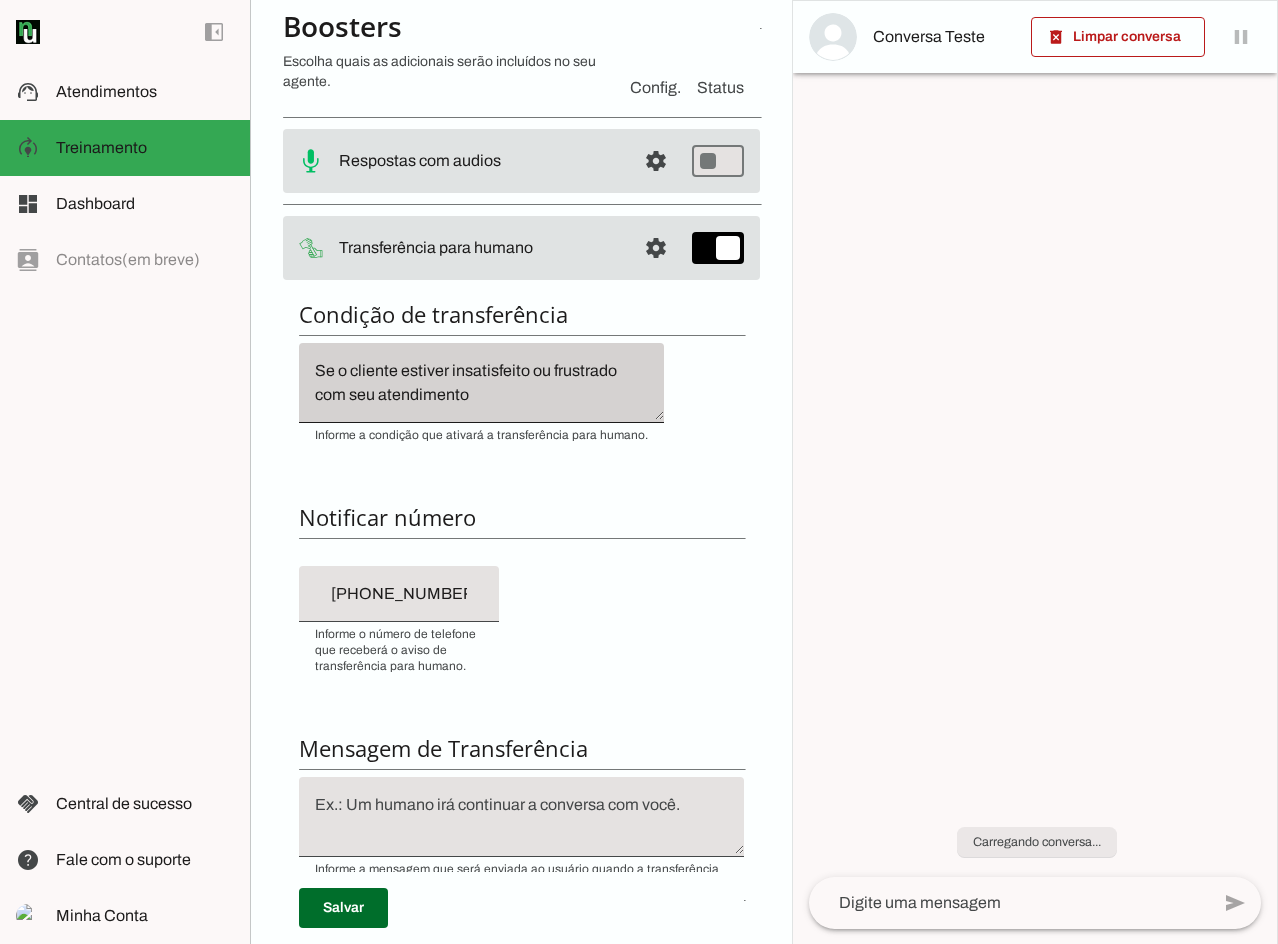 scroll, scrollTop: 300, scrollLeft: 0, axis: vertical 